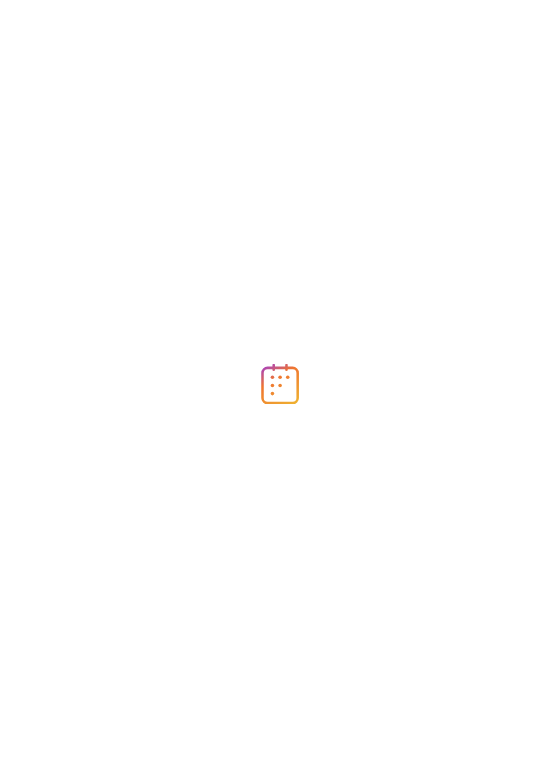 scroll, scrollTop: 0, scrollLeft: 0, axis: both 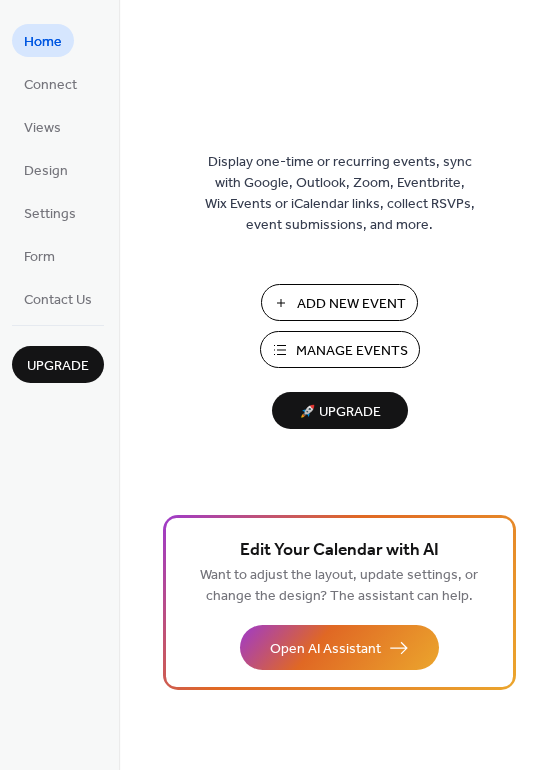click on "Manage Events" at bounding box center [352, 351] 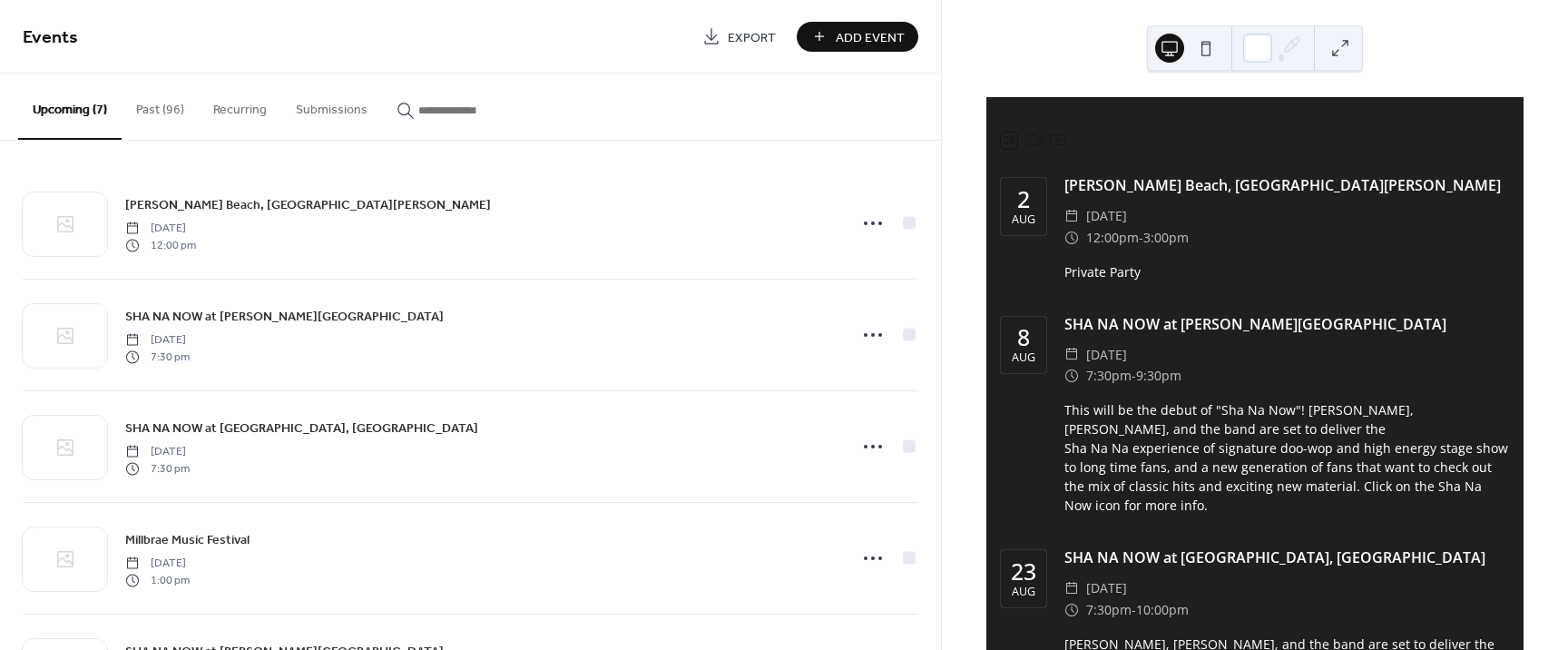 scroll, scrollTop: 0, scrollLeft: 0, axis: both 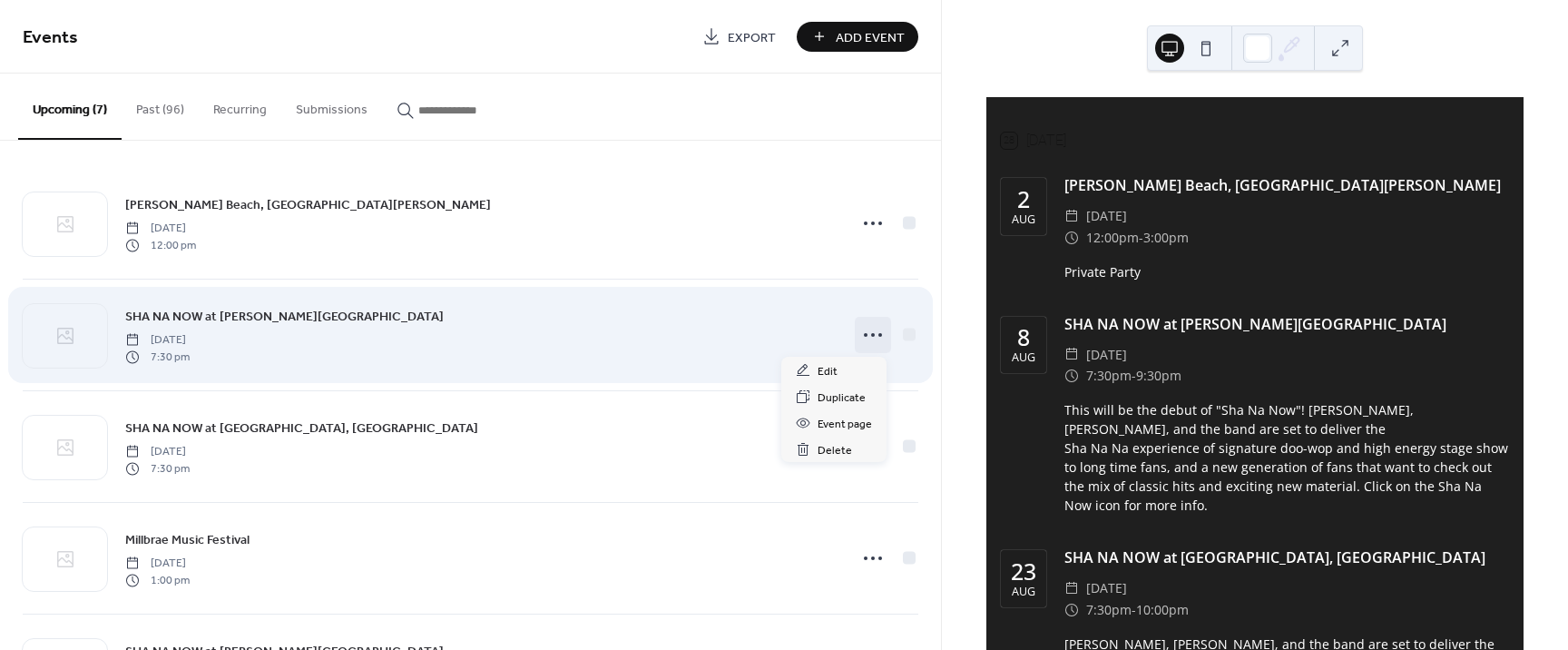 click 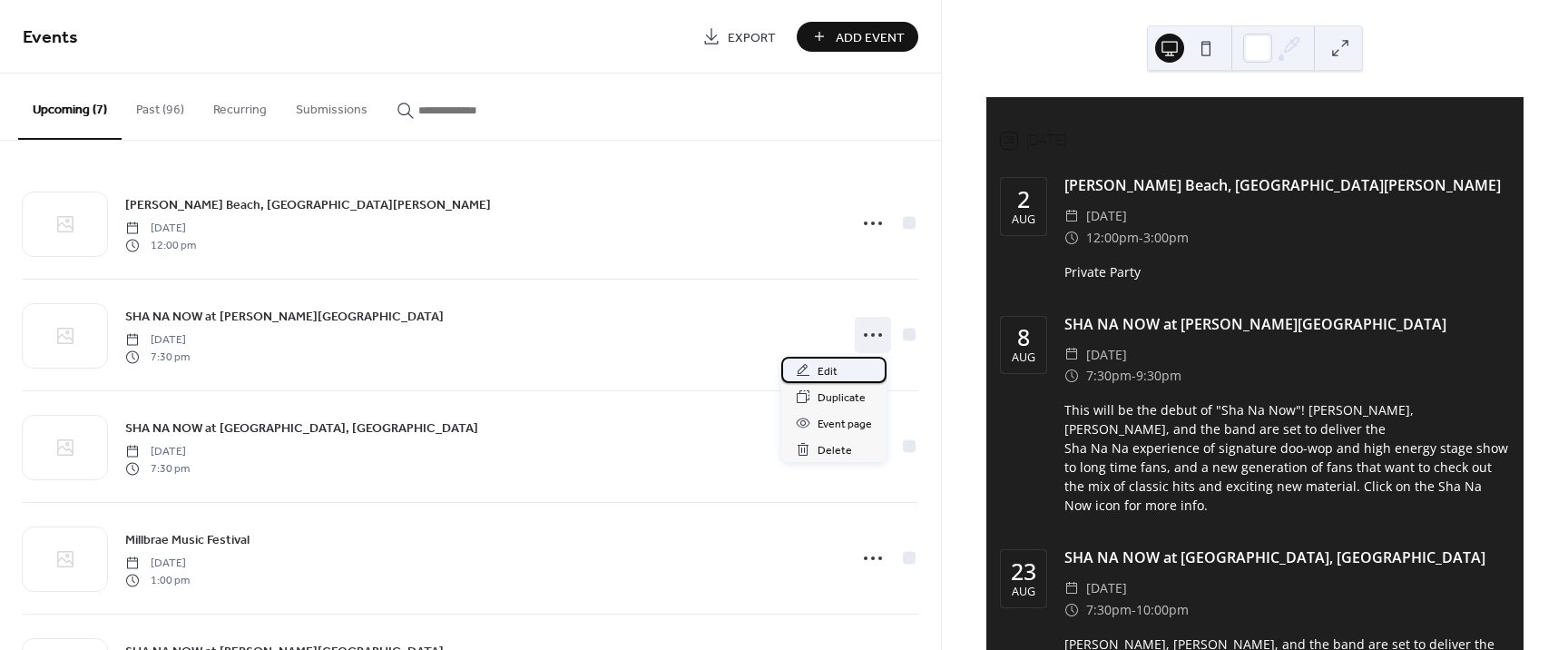 click on "Edit" at bounding box center [828, 371] 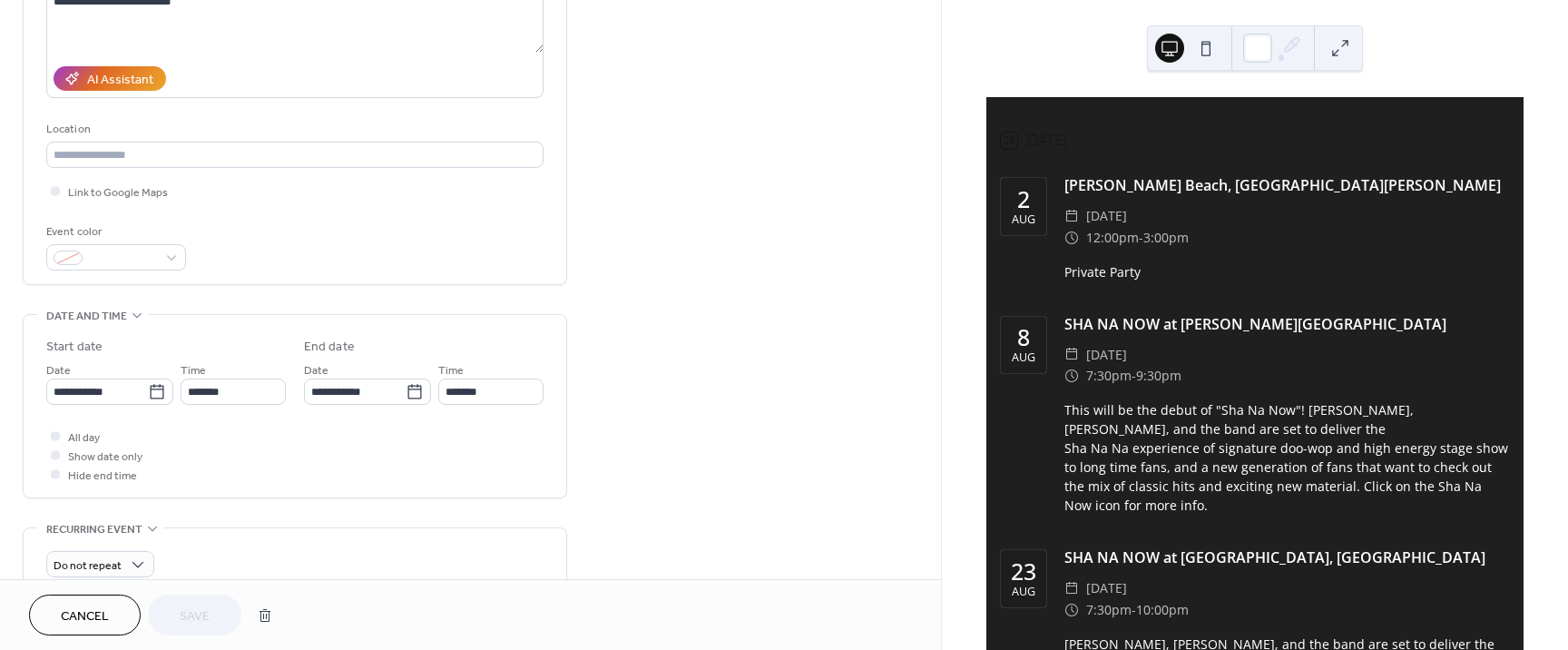 scroll, scrollTop: 302, scrollLeft: 0, axis: vertical 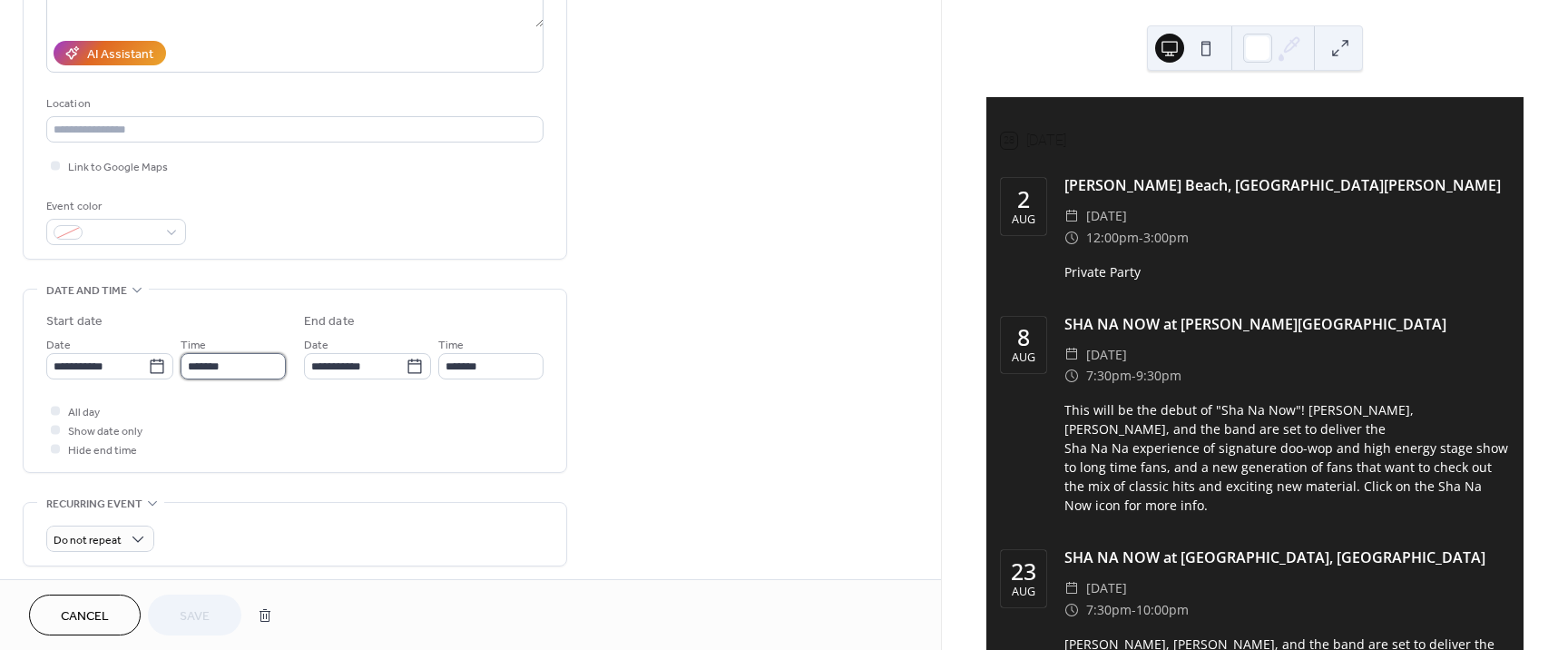 click on "*******" at bounding box center (233, 366) 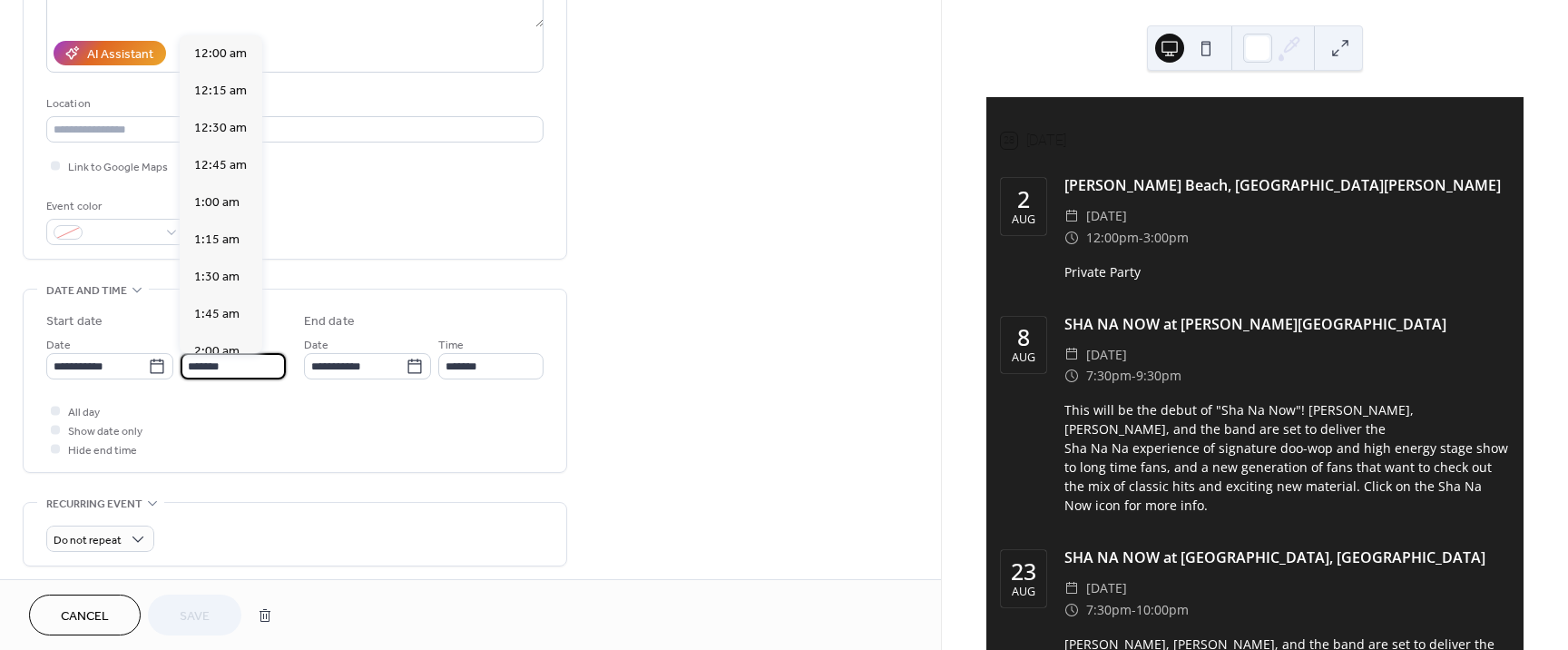 scroll, scrollTop: 2903, scrollLeft: 0, axis: vertical 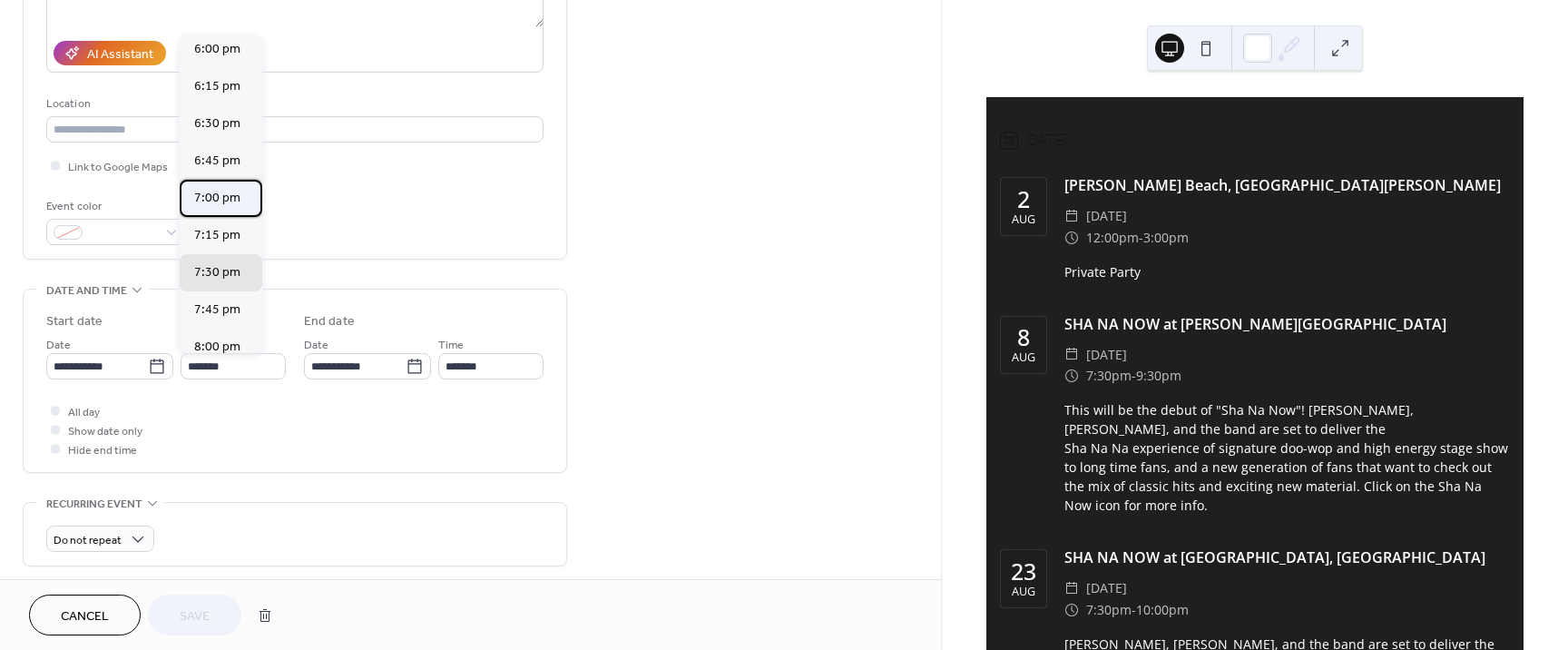 click on "7:00 pm" at bounding box center [217, 198] 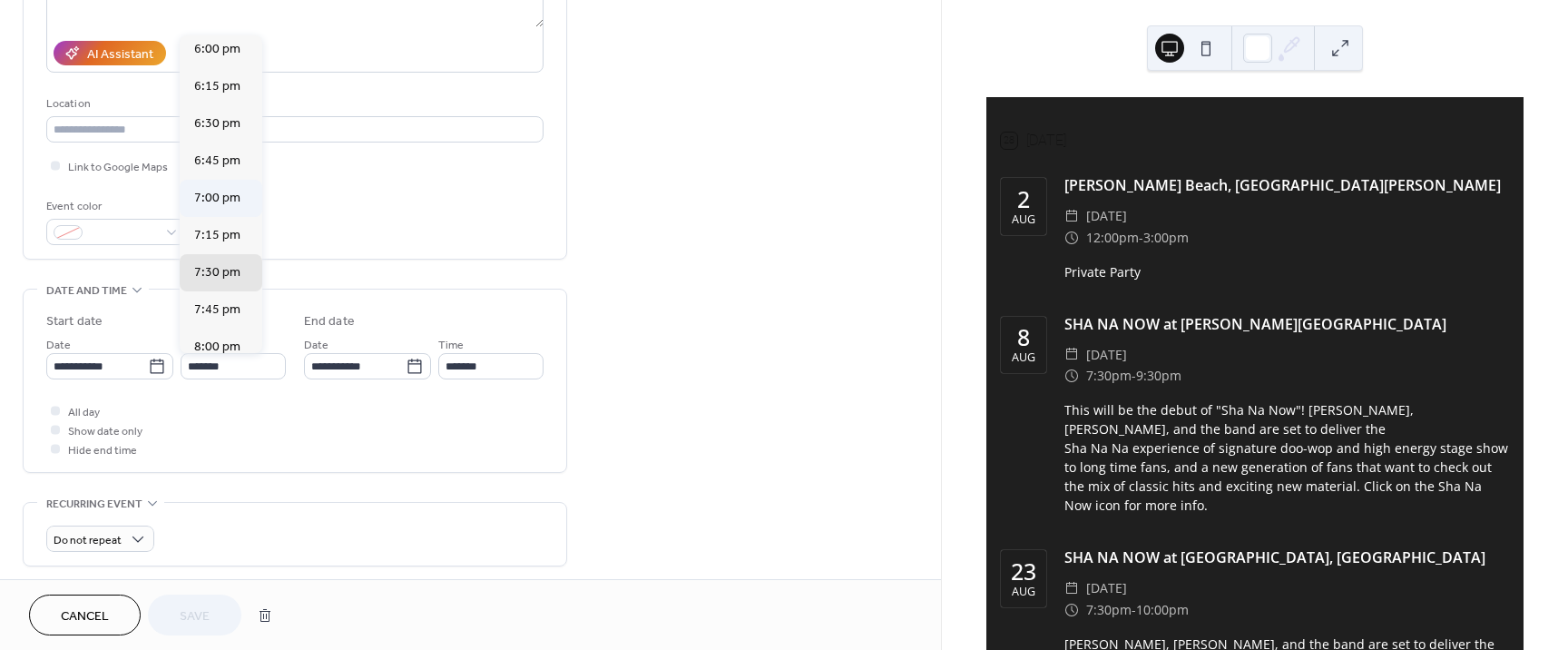 type on "*******" 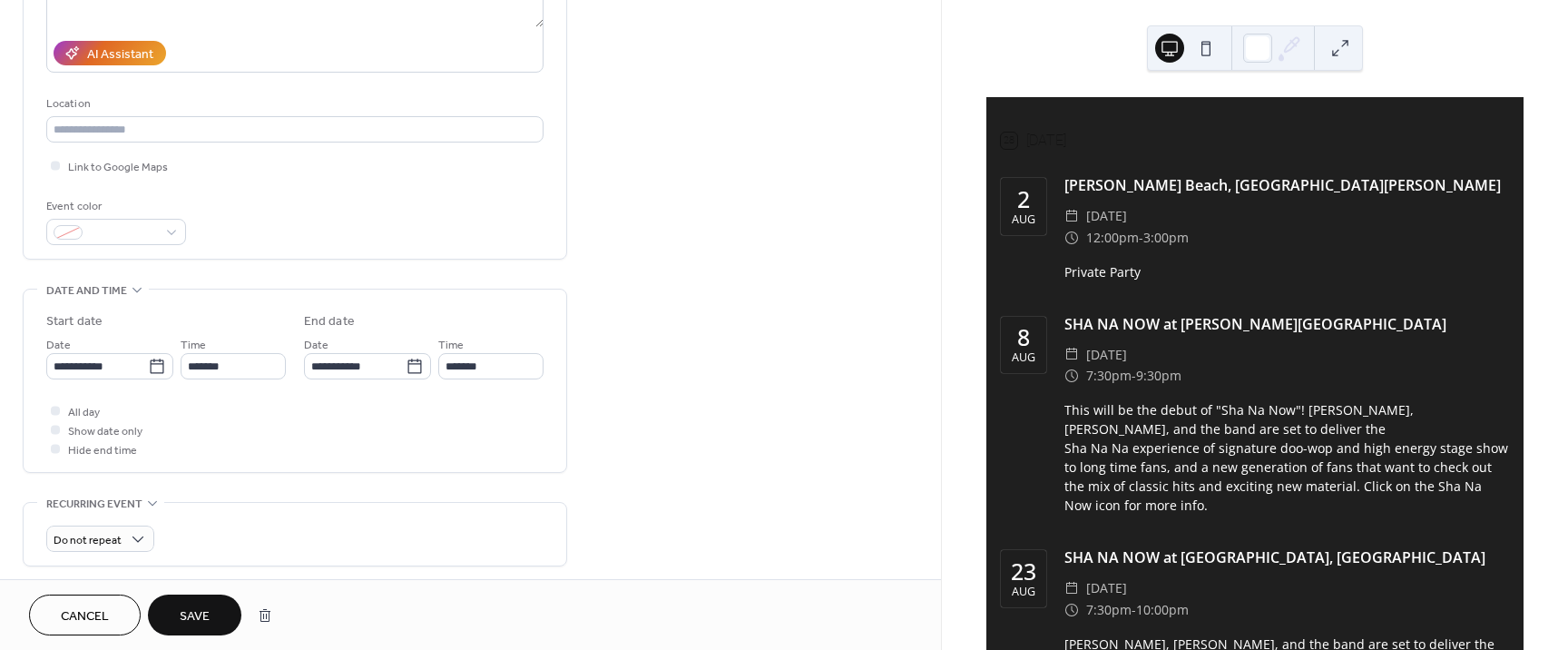 click on "Save" at bounding box center (194, 616) 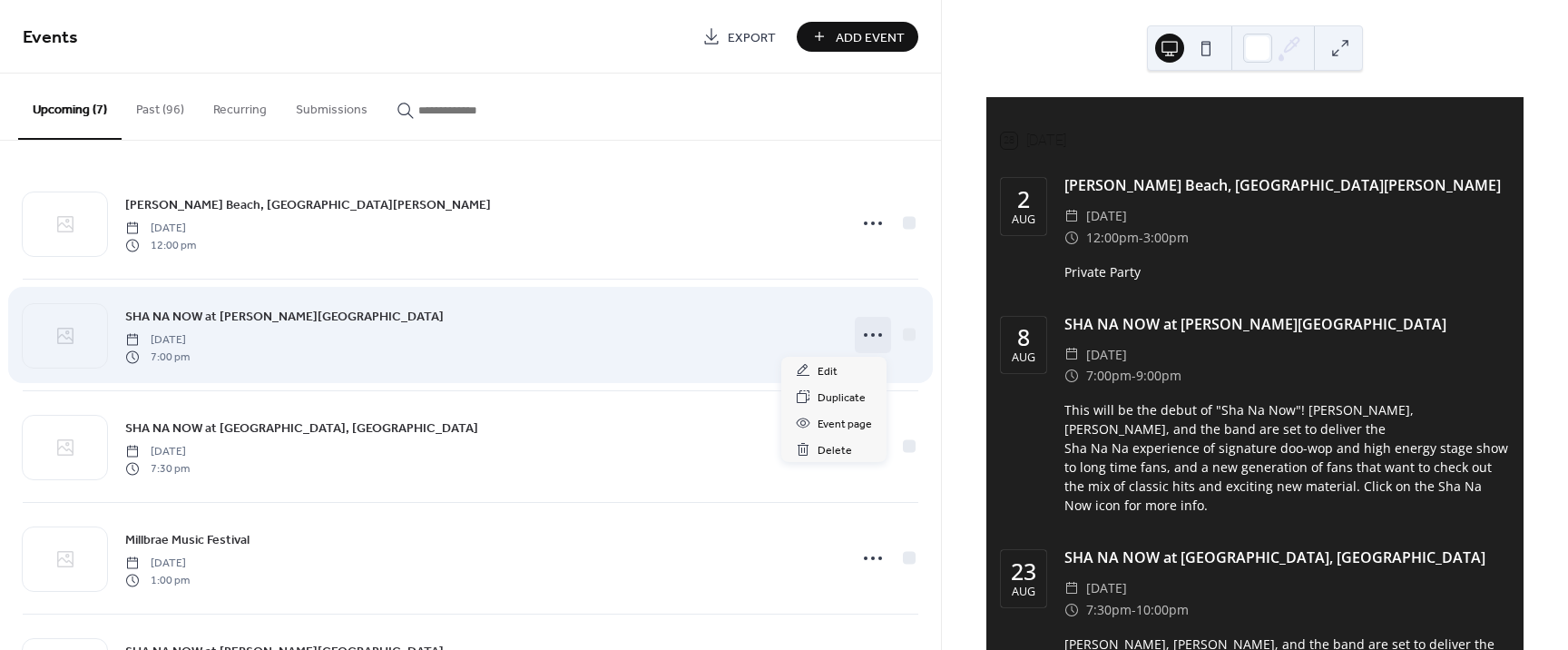 click 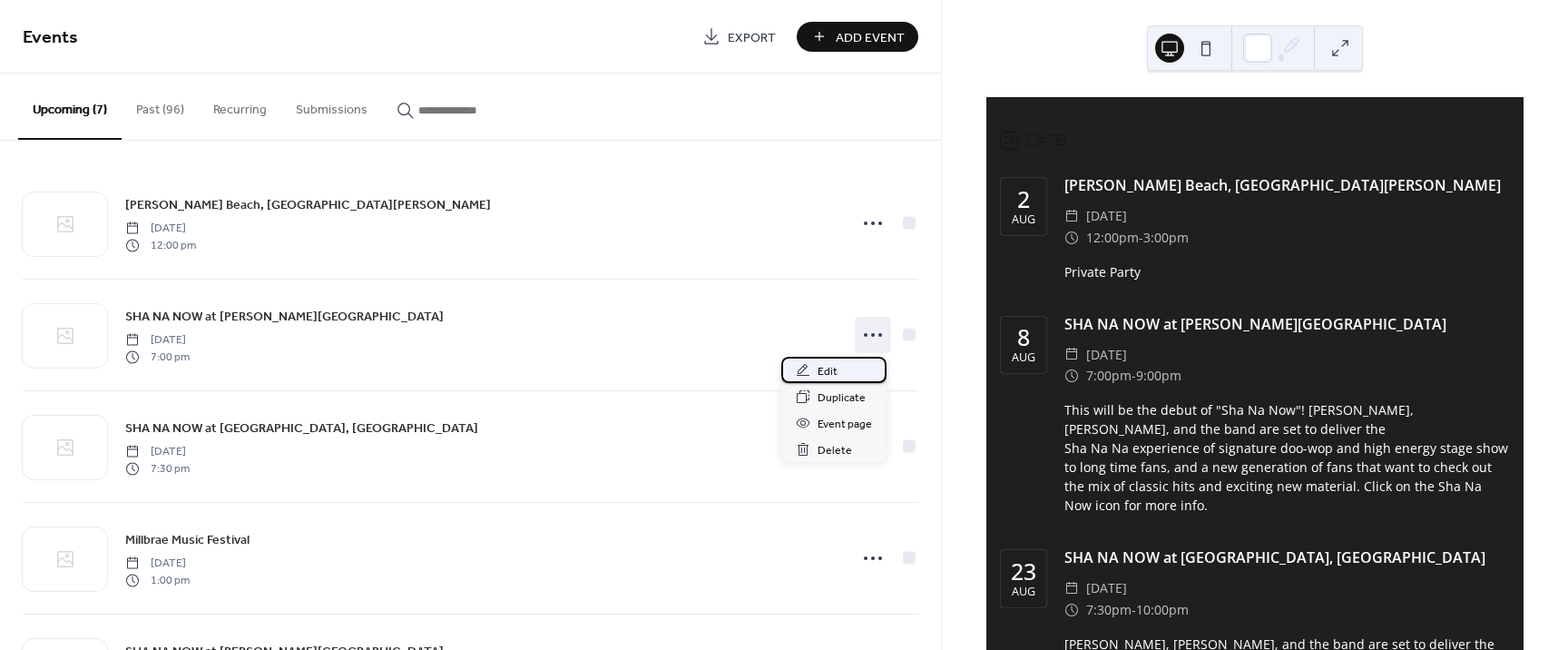 click on "Edit" at bounding box center [828, 371] 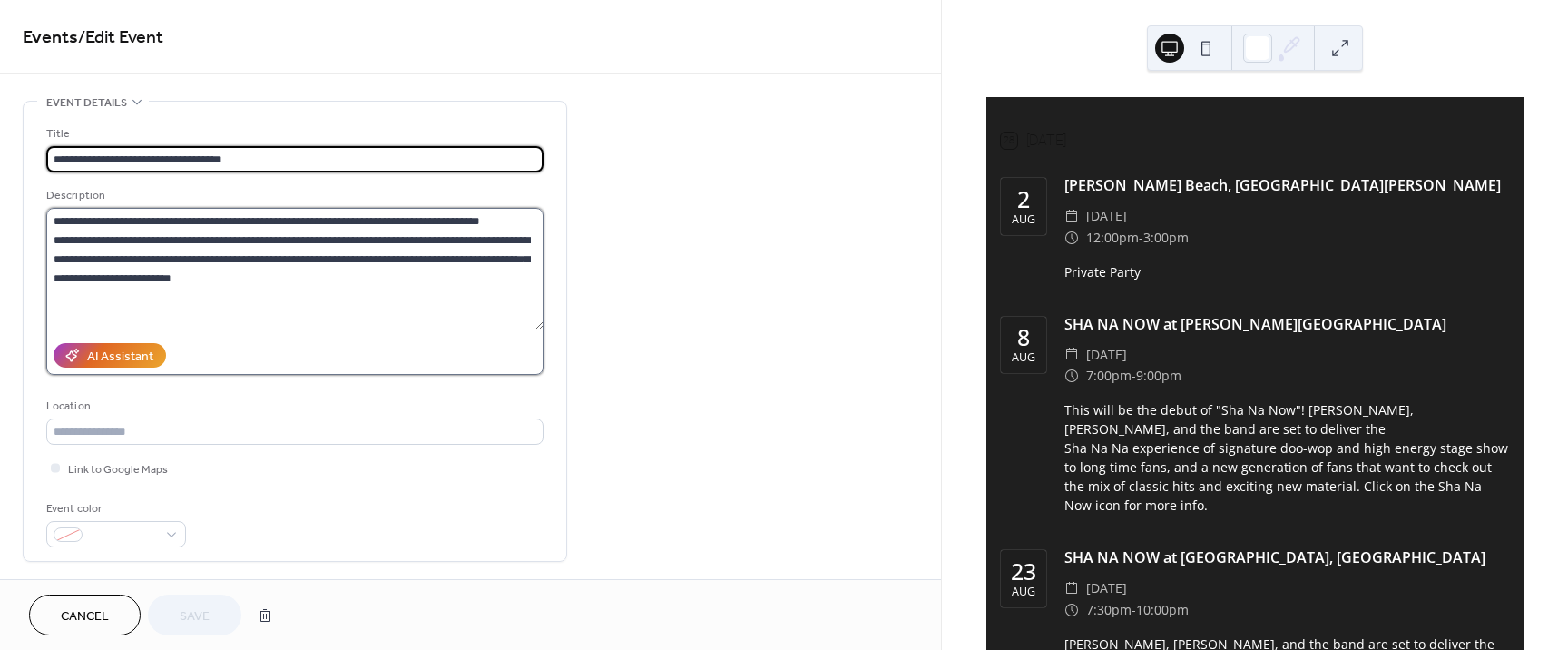 click on "**********" at bounding box center (295, 269) 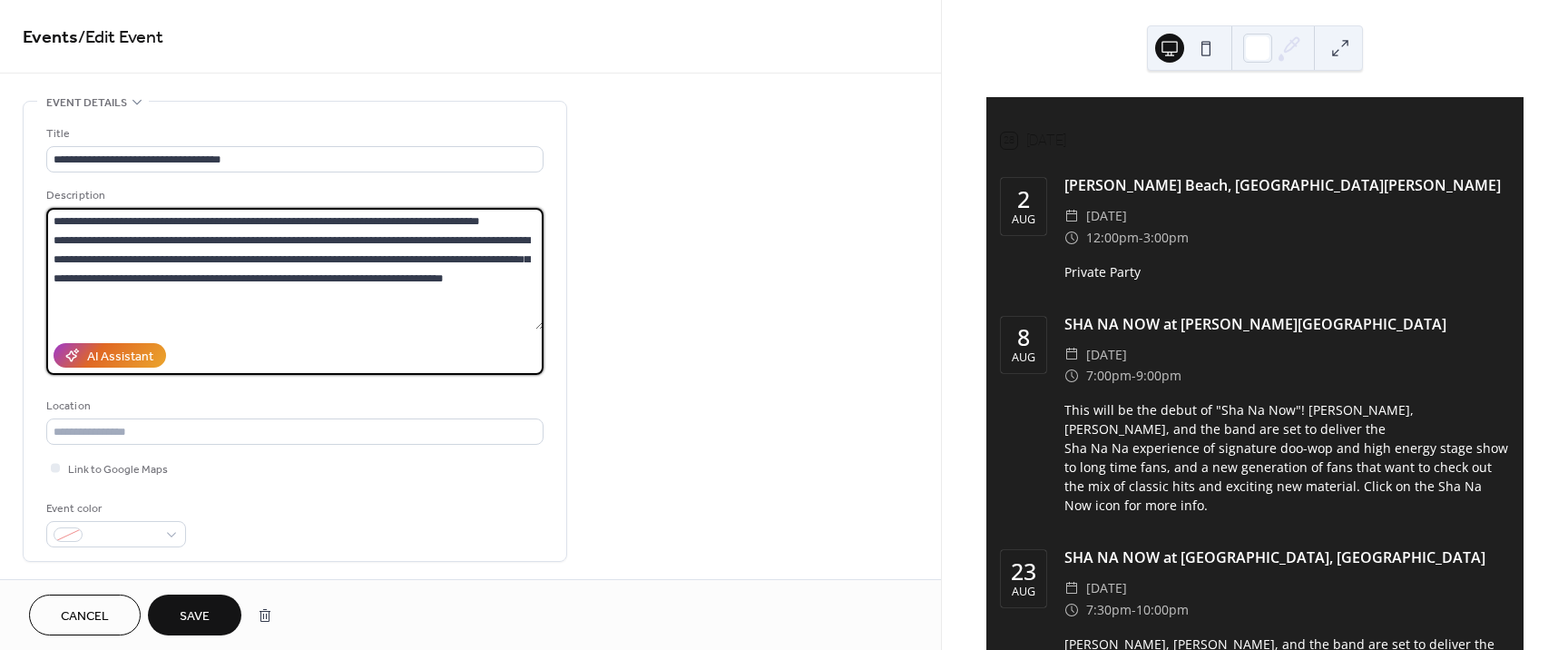 type on "**********" 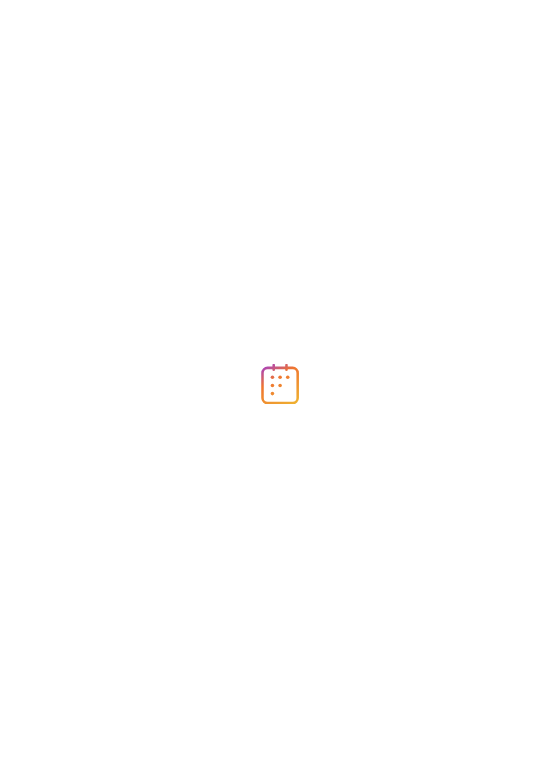 scroll, scrollTop: 0, scrollLeft: 0, axis: both 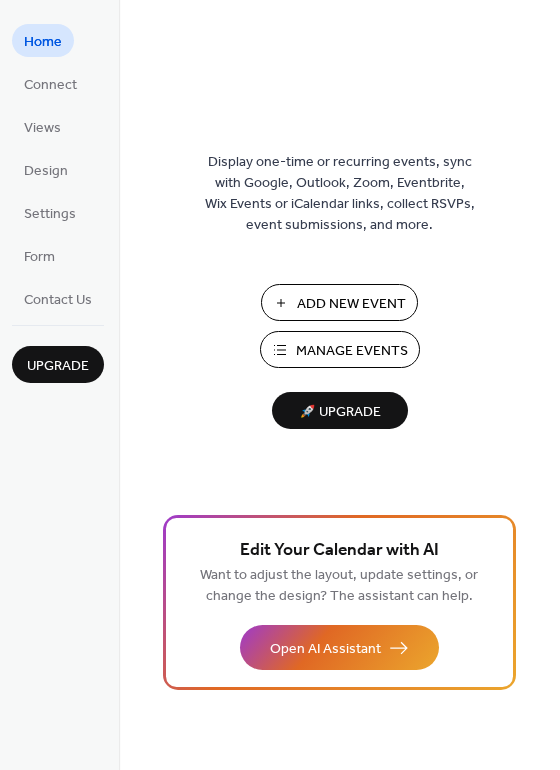 click on "Manage Events" at bounding box center (352, 351) 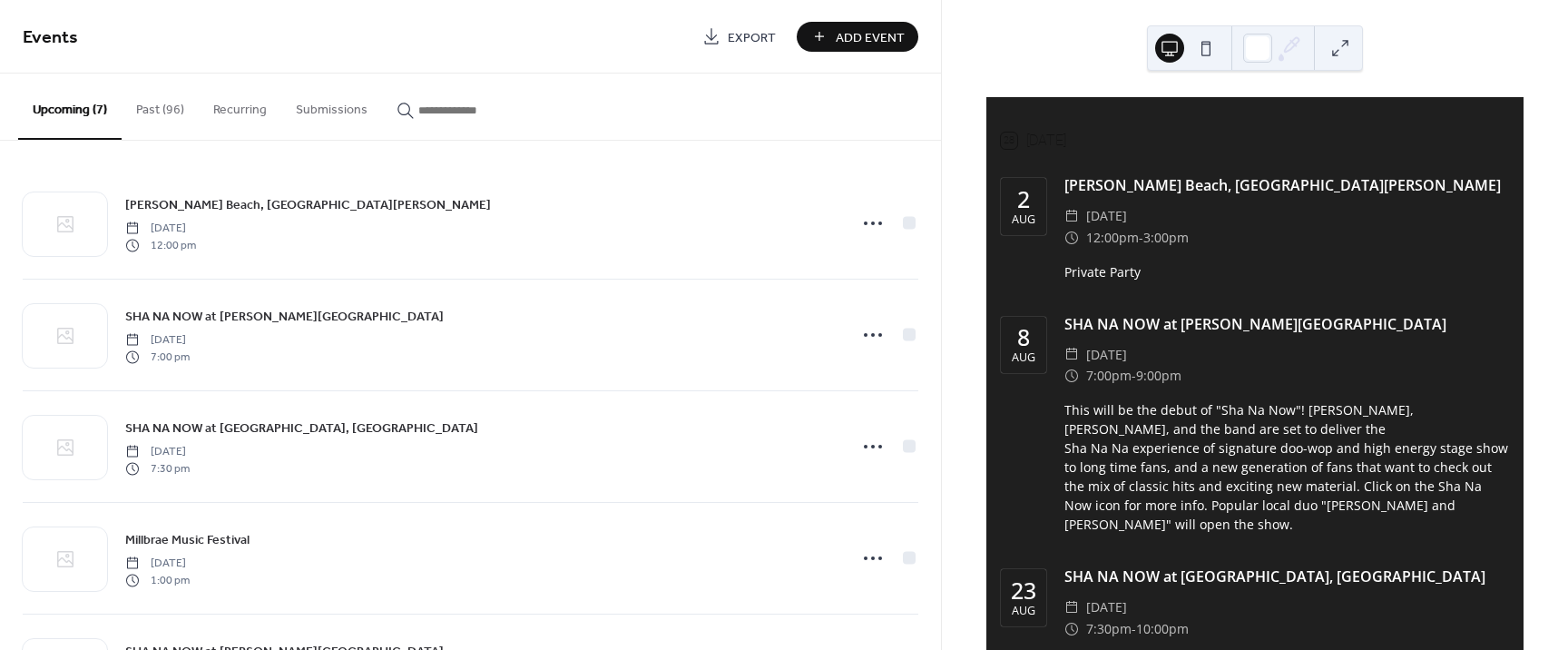 scroll, scrollTop: 0, scrollLeft: 0, axis: both 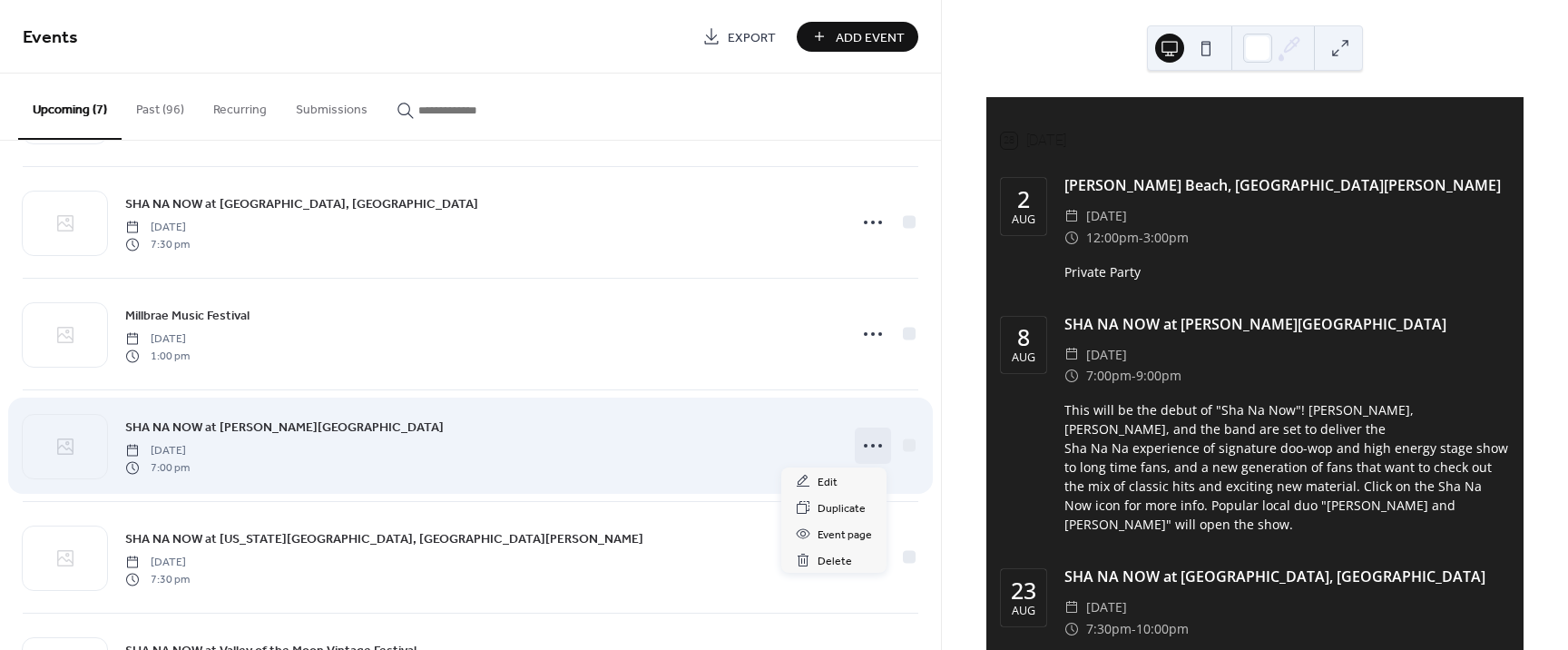 click 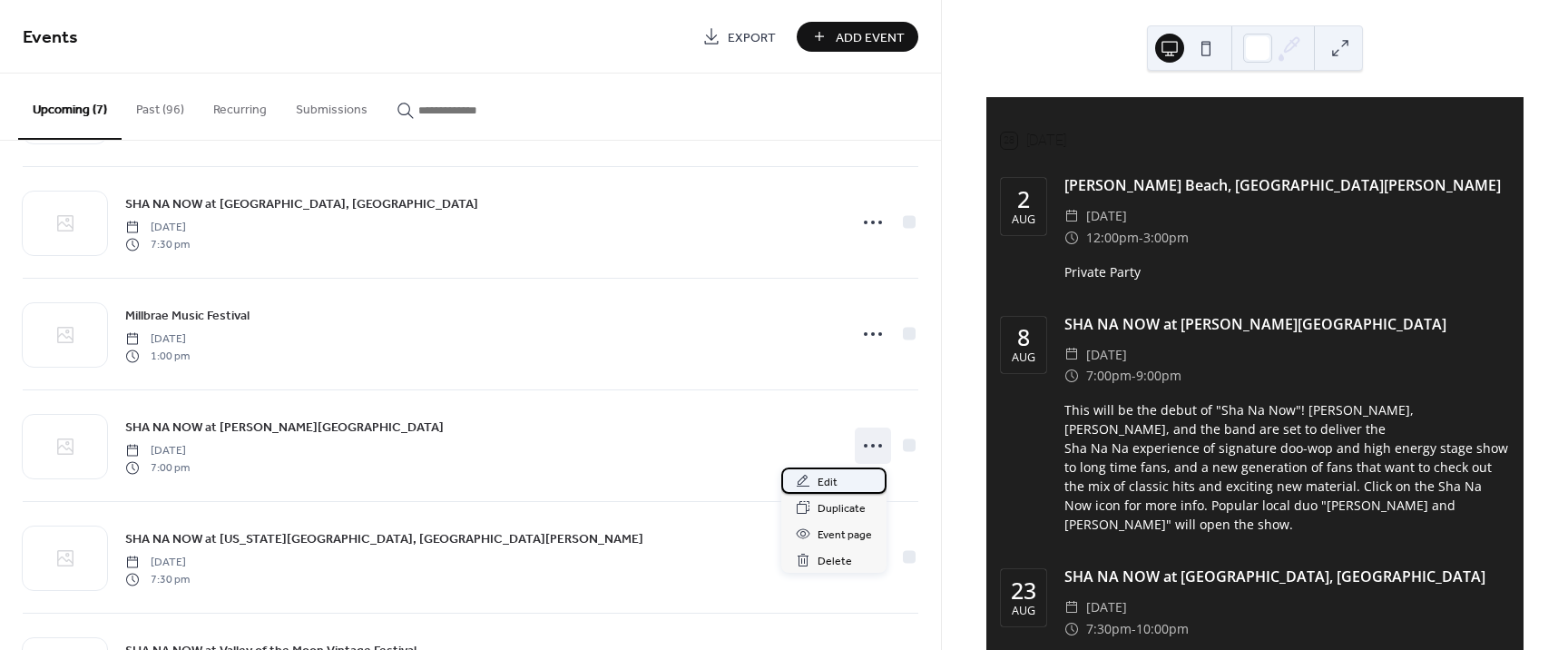 click on "Edit" at bounding box center [828, 482] 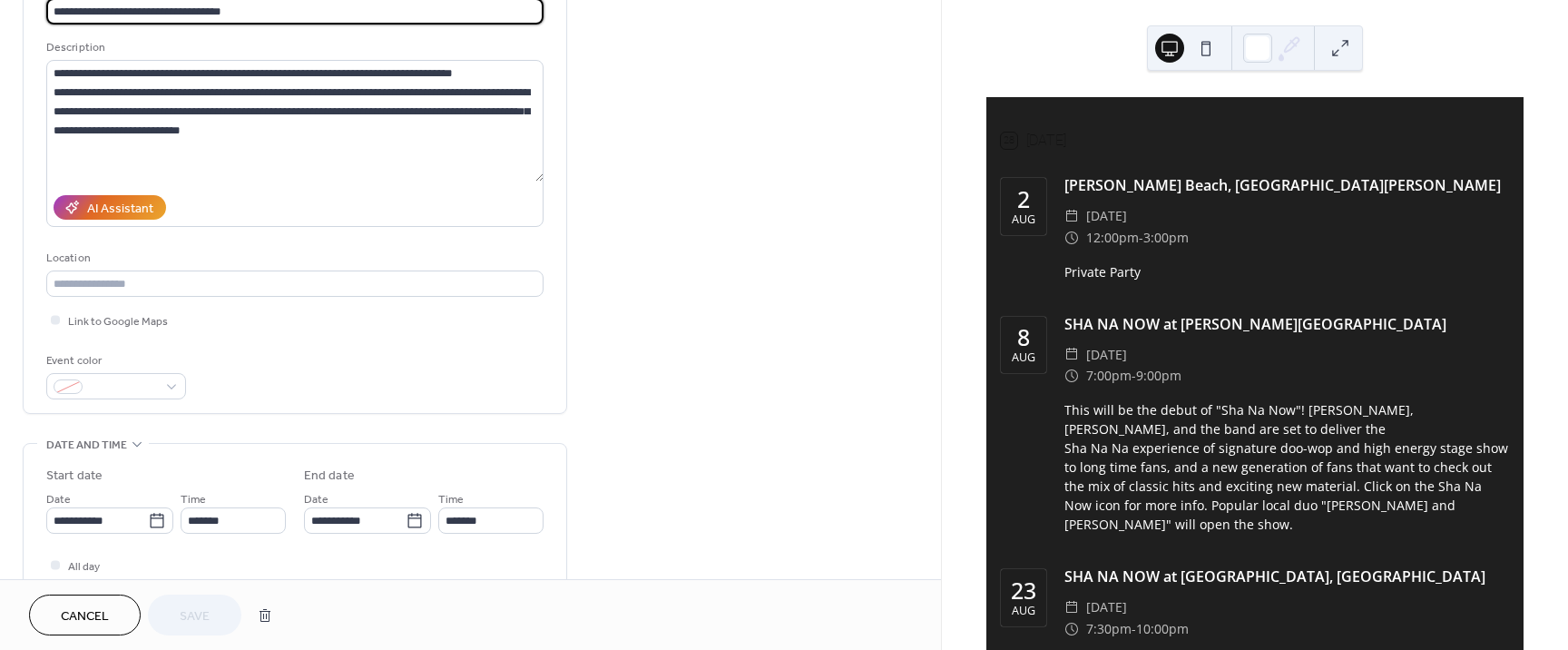 scroll, scrollTop: 121, scrollLeft: 0, axis: vertical 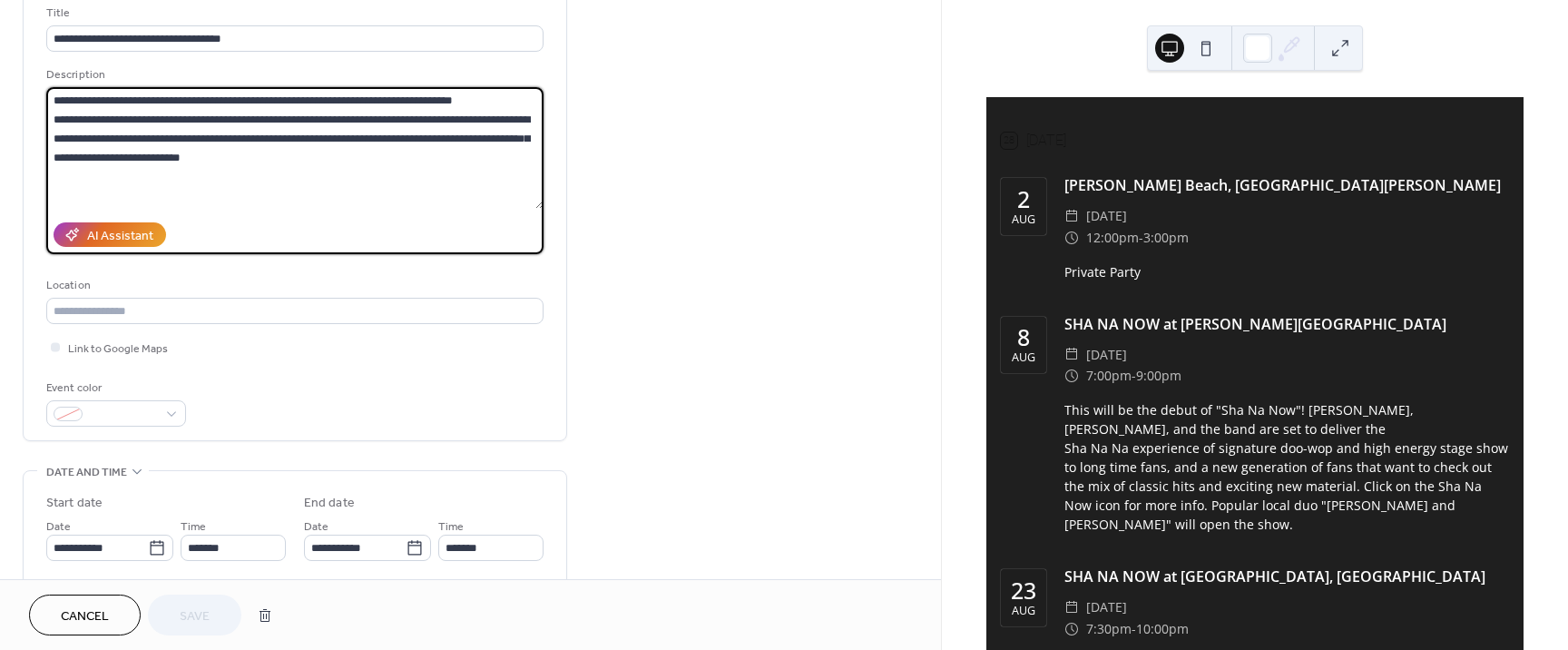 click on "**********" at bounding box center [295, 148] 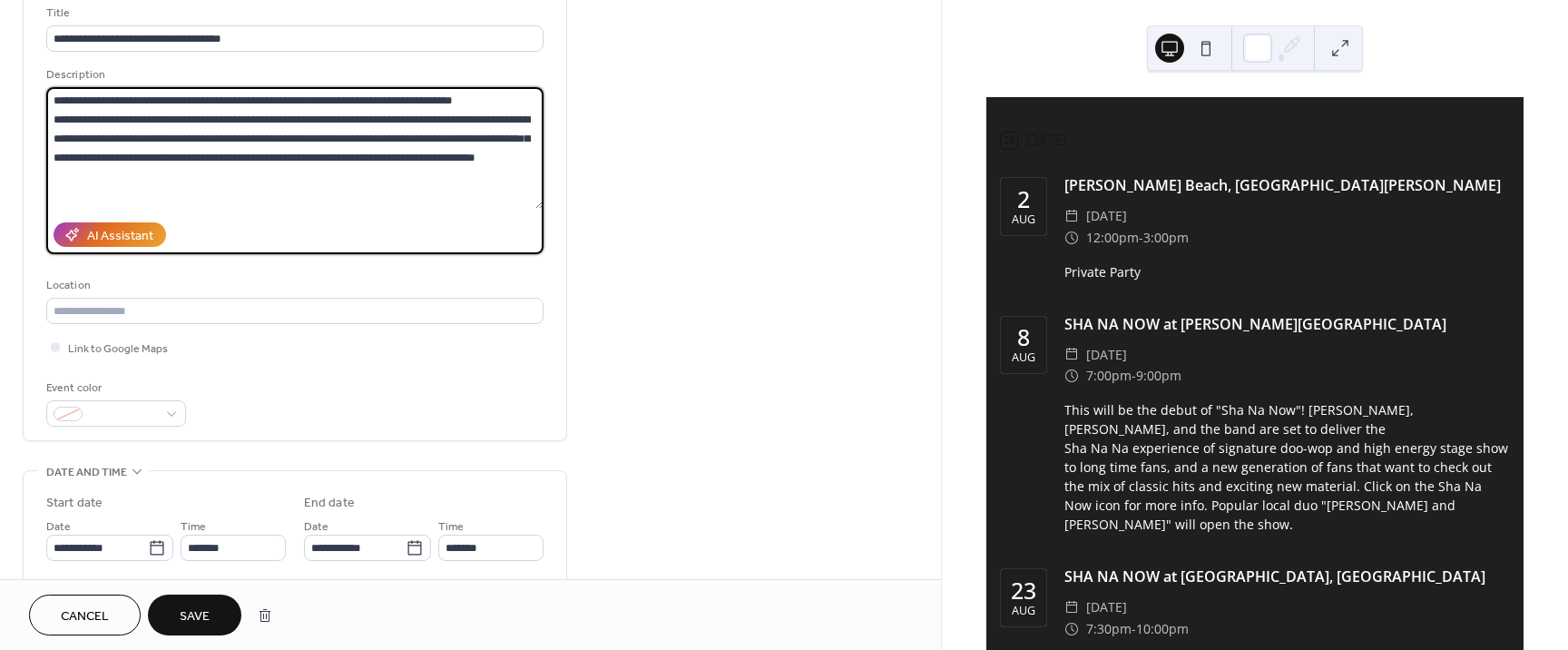 click on "**********" at bounding box center [295, 148] 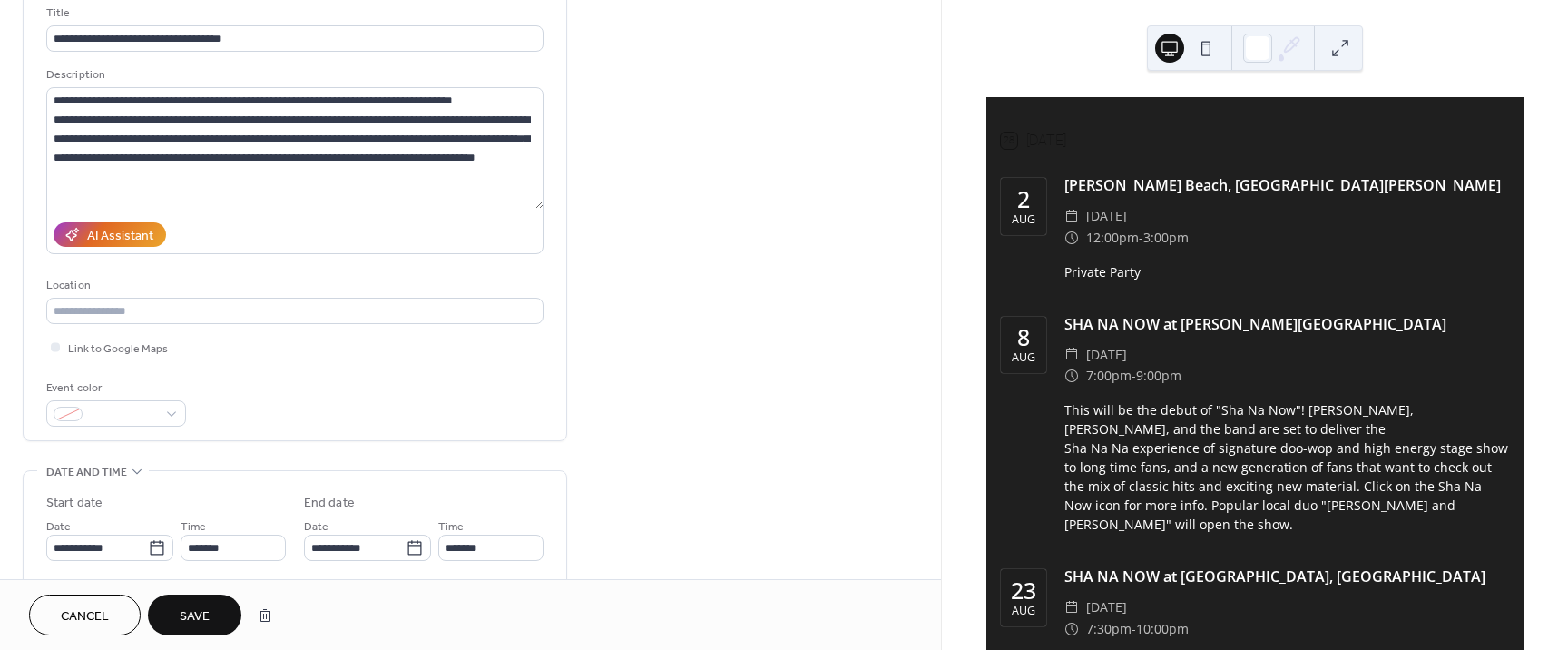 click on "Save" at bounding box center [194, 616] 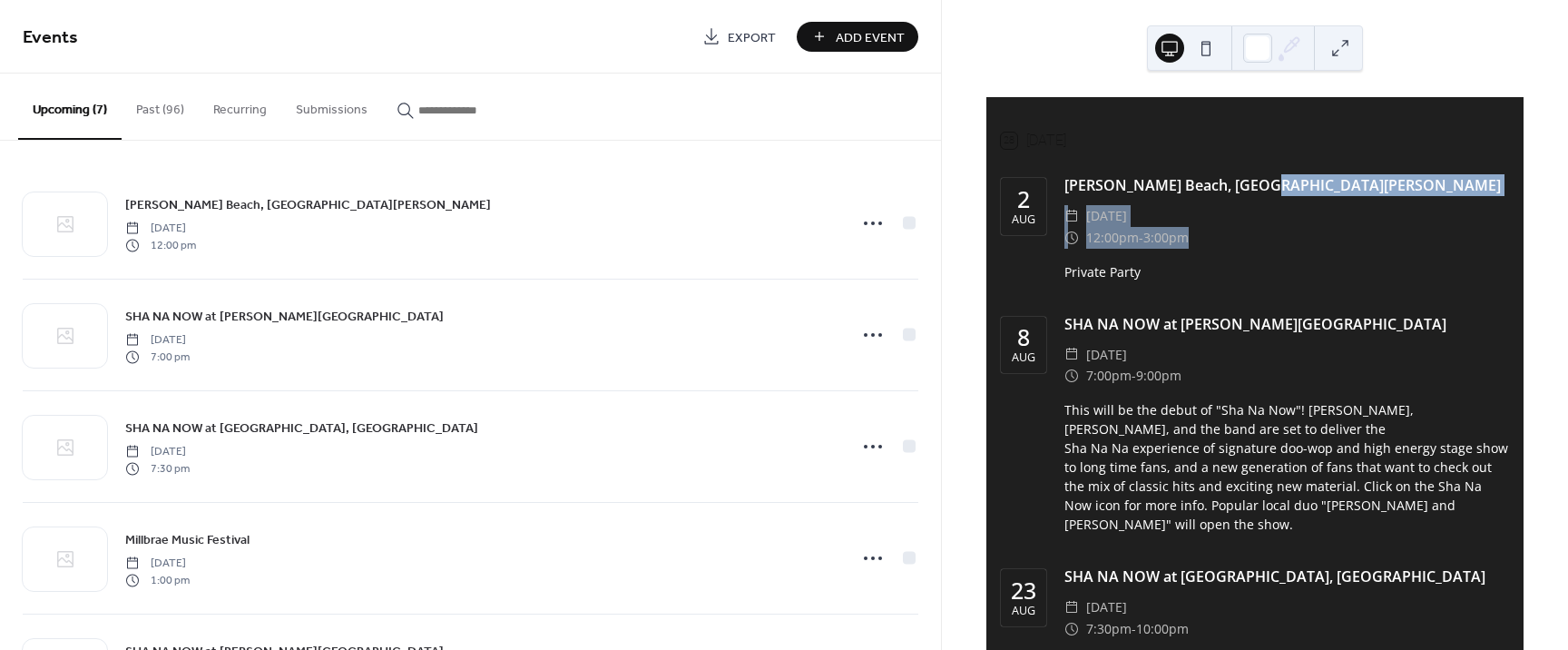 drag, startPoint x: 1562, startPoint y: 196, endPoint x: 1562, endPoint y: 255, distance: 59 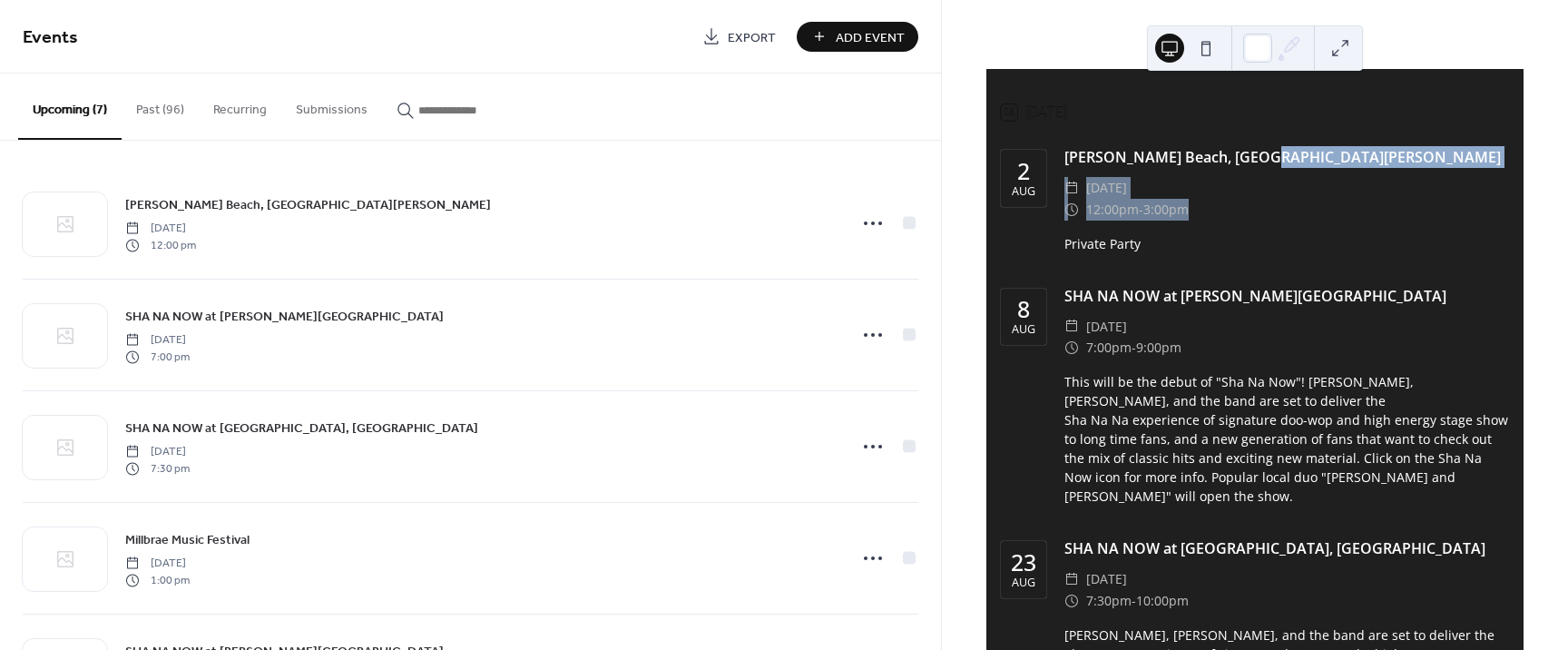 scroll, scrollTop: 12, scrollLeft: 0, axis: vertical 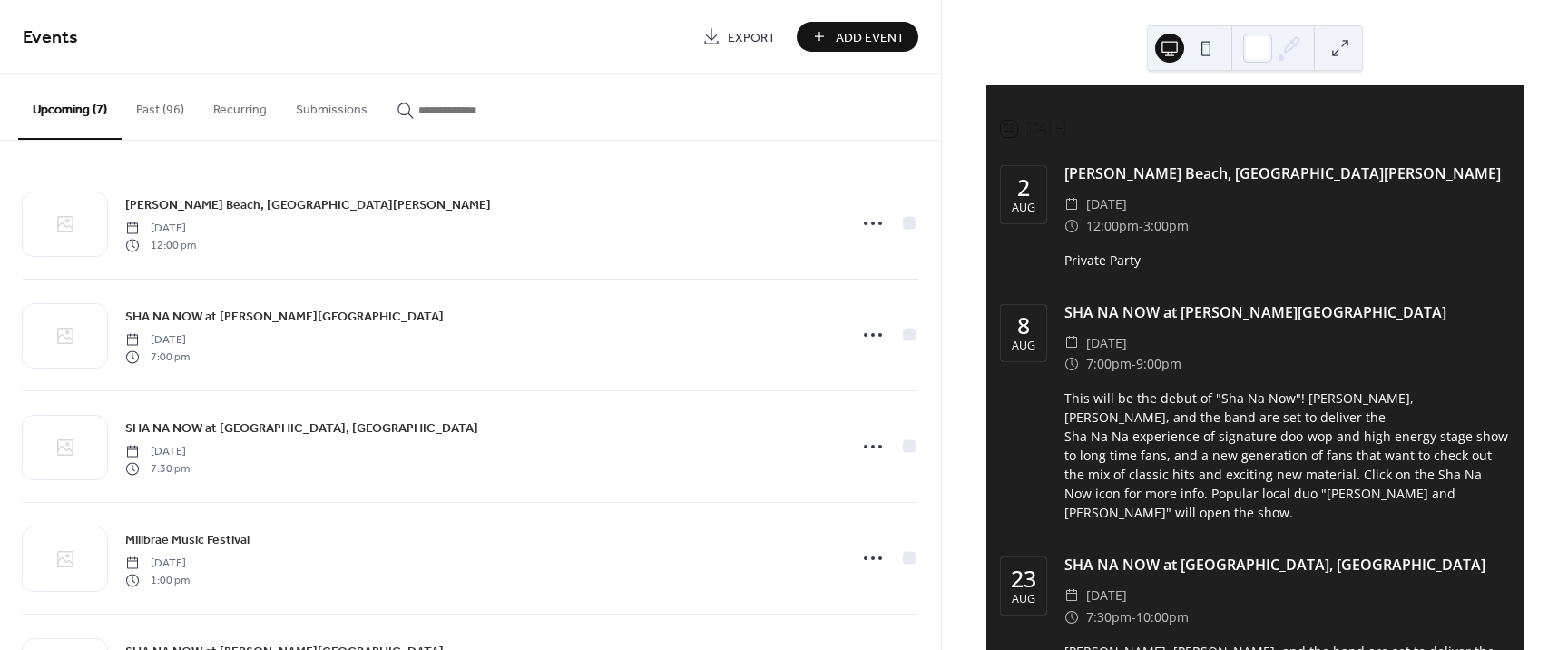 click on "Upcoming events 28 [DATE] [DATE] [PERSON_NAME] Beach, [GEOGRAPHIC_DATA][PERSON_NAME] ​ [DATE] ​ 12:00pm - 3:00pm Private Party [DATE] SHA NA NOW  at [PERSON_NAME][GEOGRAPHIC_DATA] ​ [DATE] ​ 7:00pm - 9:00pm This will be the debut of "Sha Na Now"!  [PERSON_NAME], [PERSON_NAME], and the band are set to deliver the  Sha Na Na experience of signature doo-wop and  high energy stage show to long time fans, and a new generation of fans that want to check out the mix of classic hits and exciting new material.  Click on the Sha Na Now icon for more info.  Popular local duo "[PERSON_NAME] and [PERSON_NAME]" will open the show. [DATE] SHA NA NOW at [GEOGRAPHIC_DATA], Novato ​ [DATE] ​ 7:30pm - 10:00pm [PERSON_NAME], [PERSON_NAME], and the band are set to deliver the Sha Na Na experience of signature doo-wop and a high energy stage show to long time fans, and a new generation of fans that want to check out the mix of classic hits along with exciting new material.  Click on the Sha Na Now icon for more info. [DATE] ​ ​ 1:00pm - 12 -" at bounding box center [1255, 325] 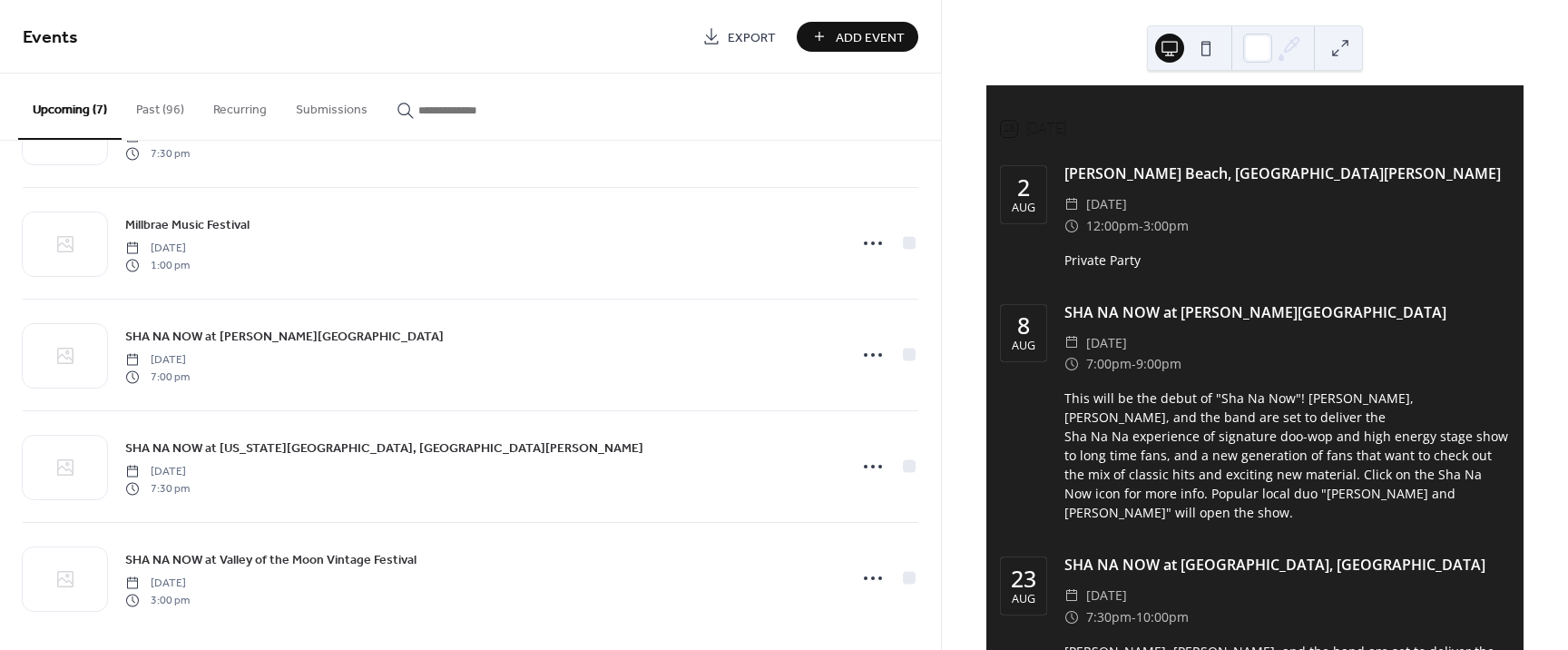 scroll, scrollTop: 326, scrollLeft: 0, axis: vertical 